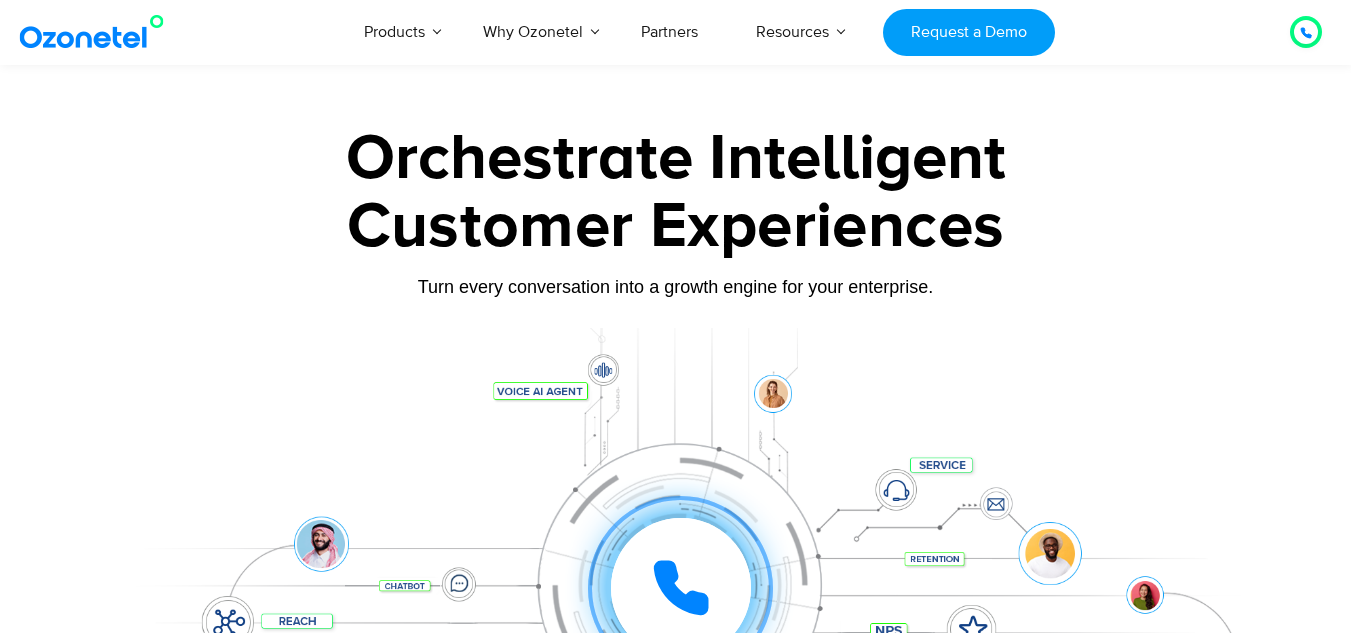 scroll, scrollTop: 330, scrollLeft: 0, axis: vertical 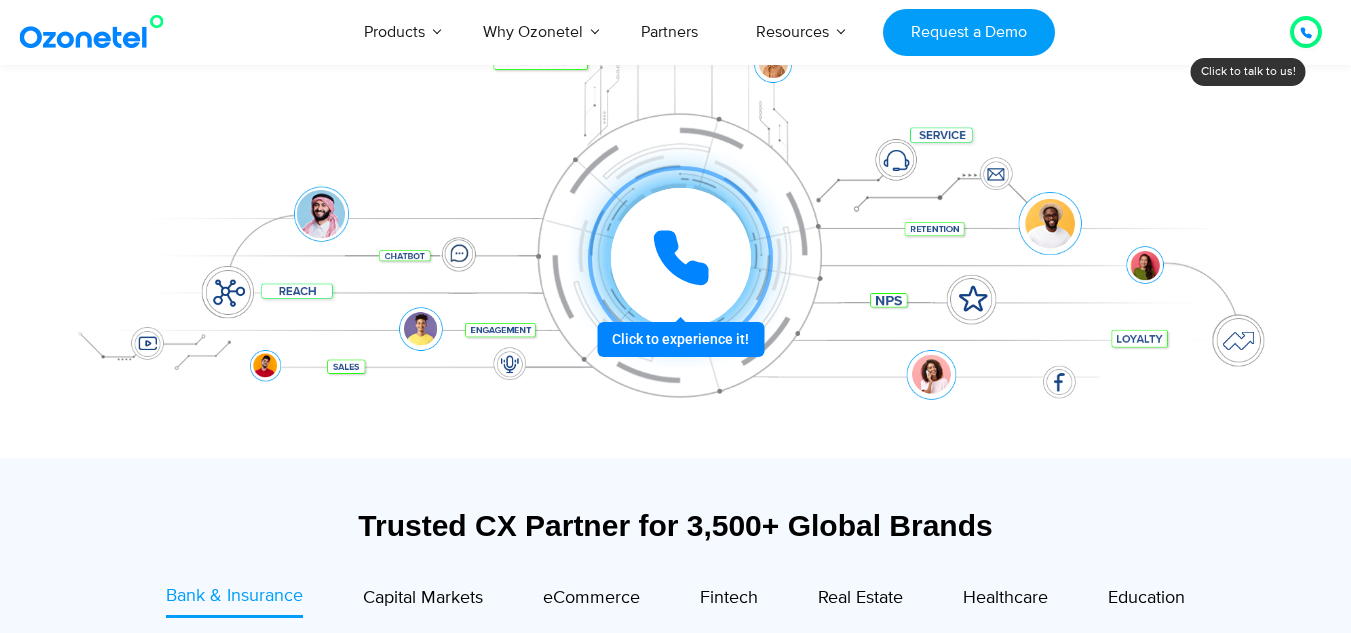 click at bounding box center [681, 258] 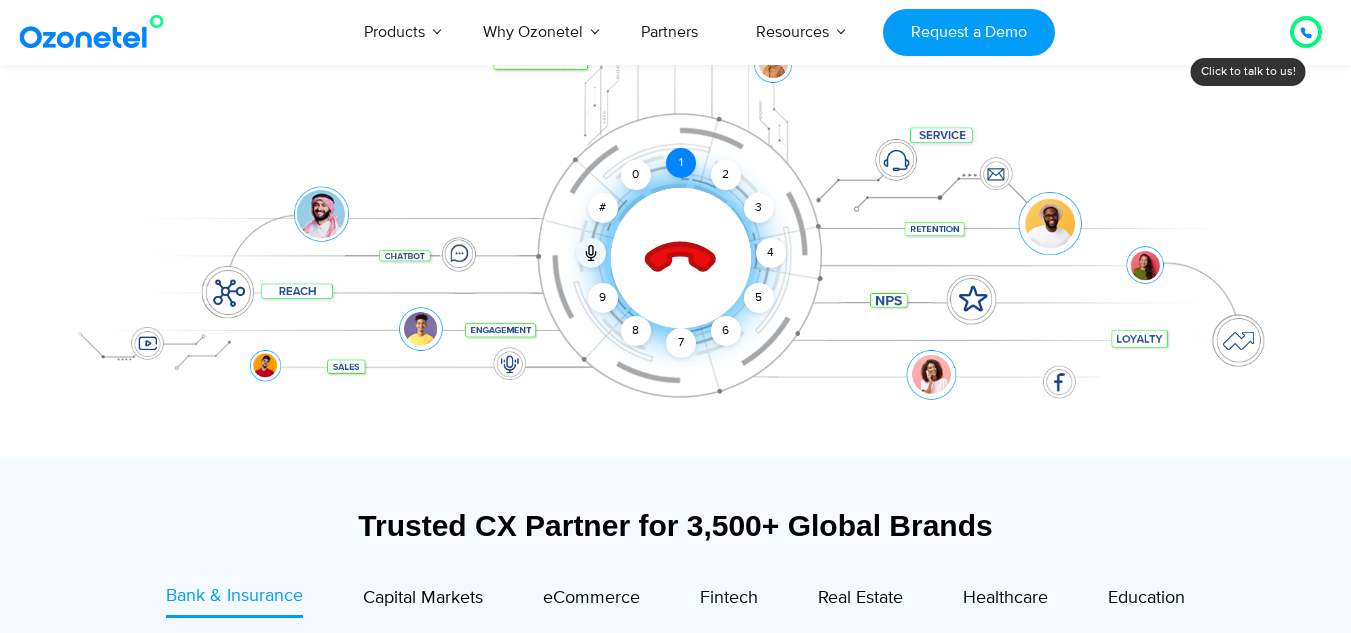 click on "1" at bounding box center (681, 163) 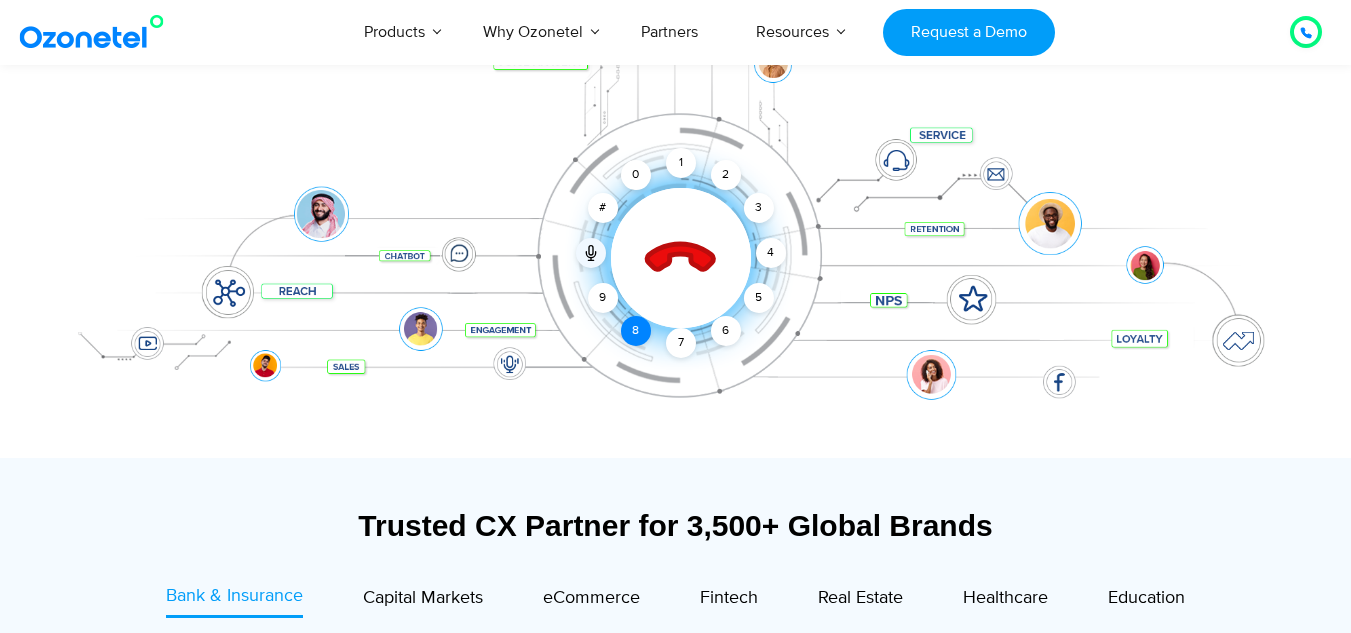 click on "8" at bounding box center (636, 331) 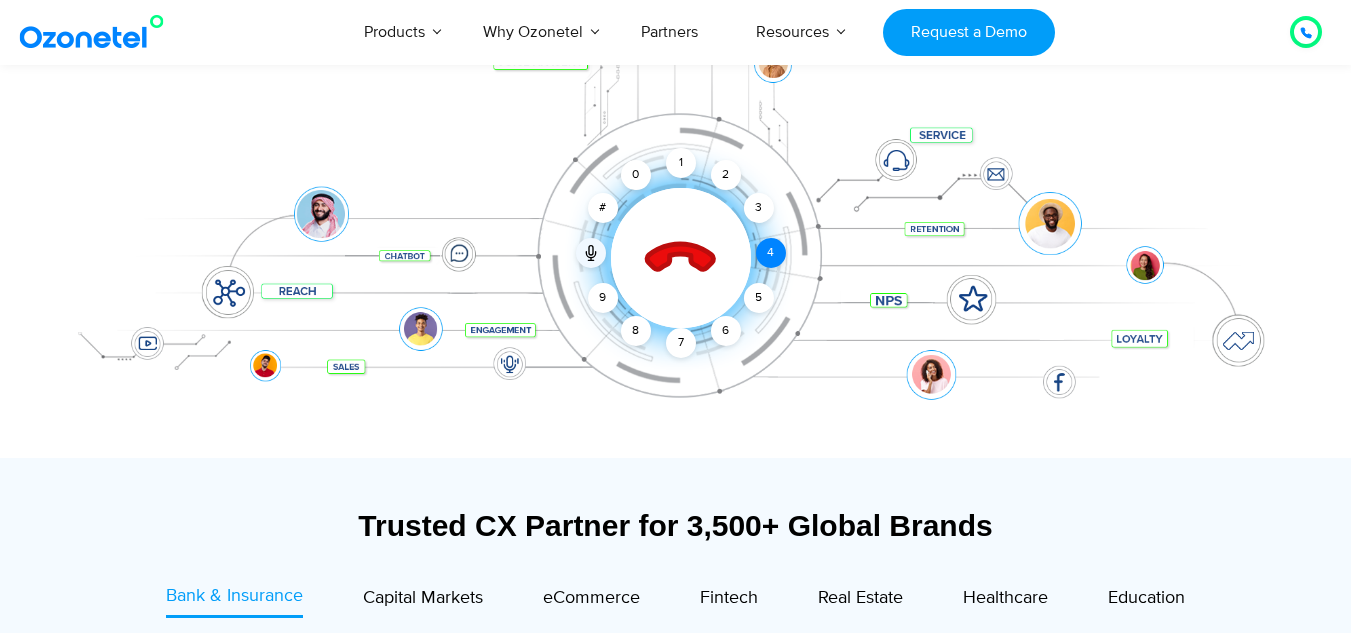 click on "4" at bounding box center [771, 253] 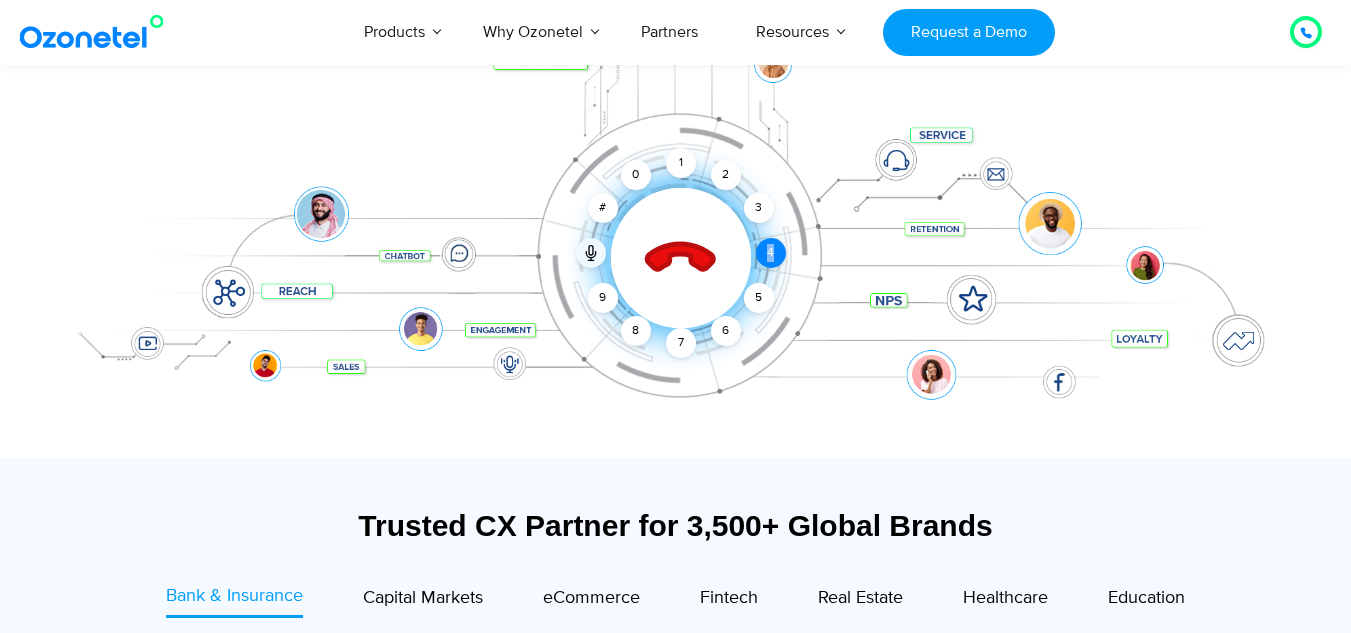 click on "4" at bounding box center [771, 253] 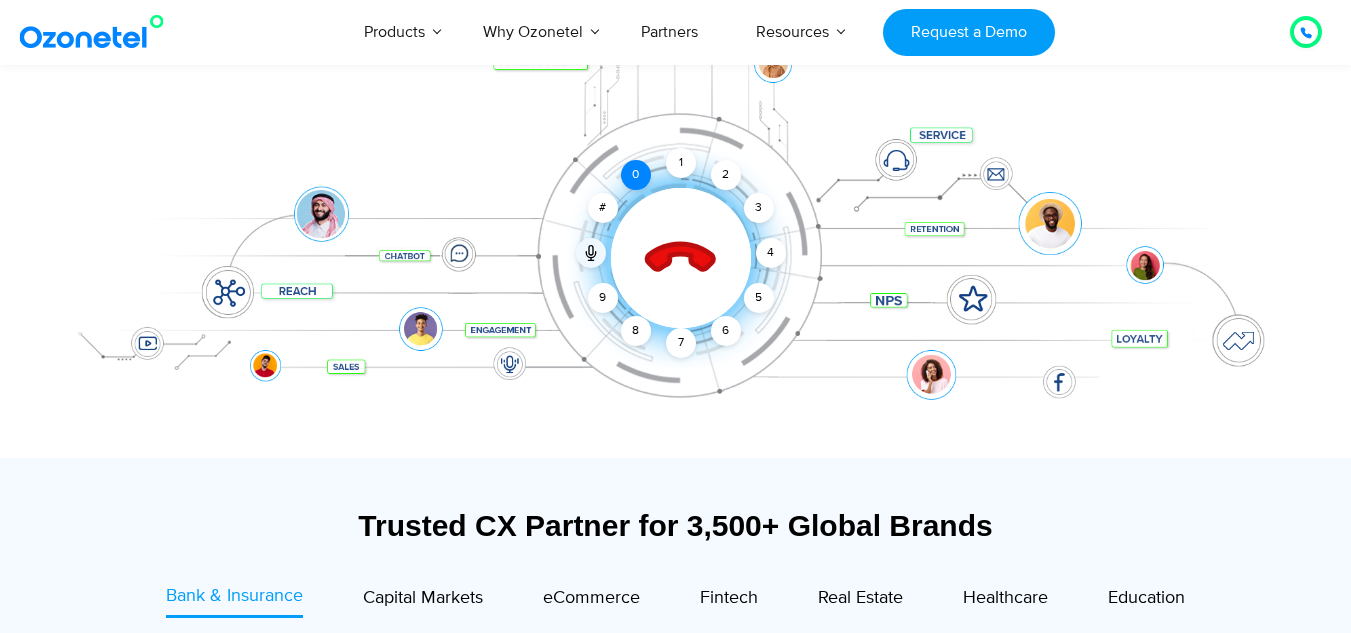 click on "0" at bounding box center (636, 175) 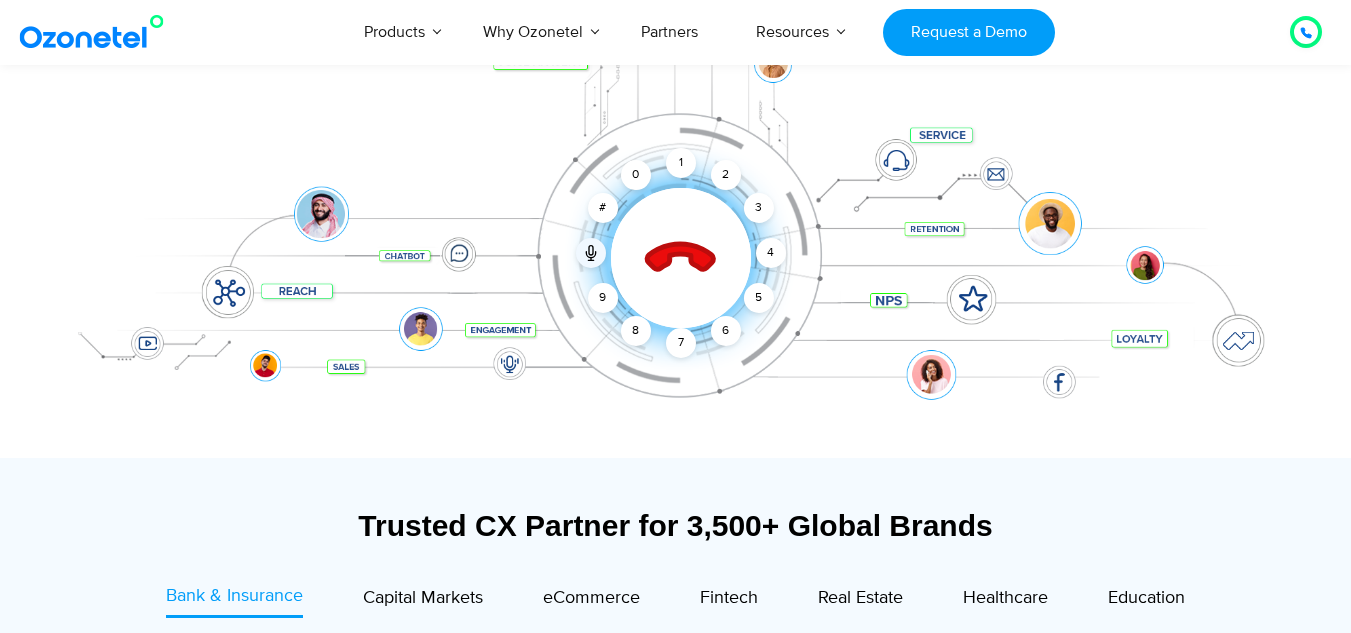 click on "Click to end call
Call connected
1 2 3 4 5 6 7 8 9
# 0" at bounding box center (676, 218) 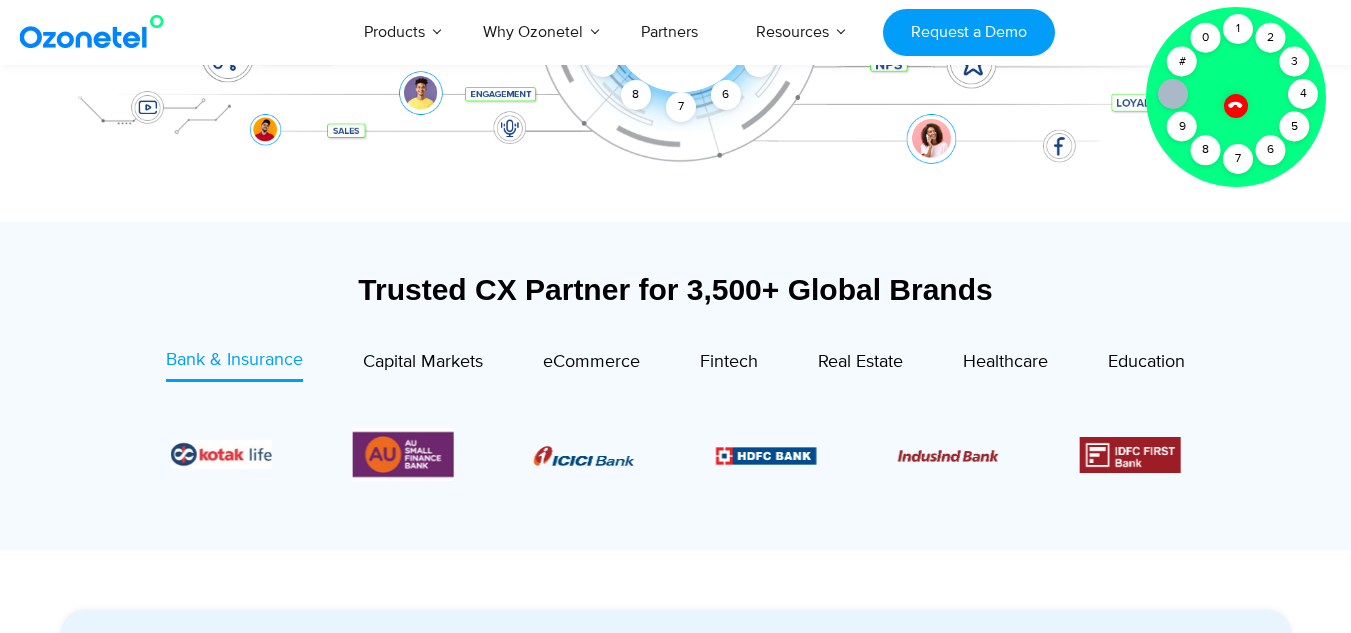 scroll, scrollTop: 562, scrollLeft: 0, axis: vertical 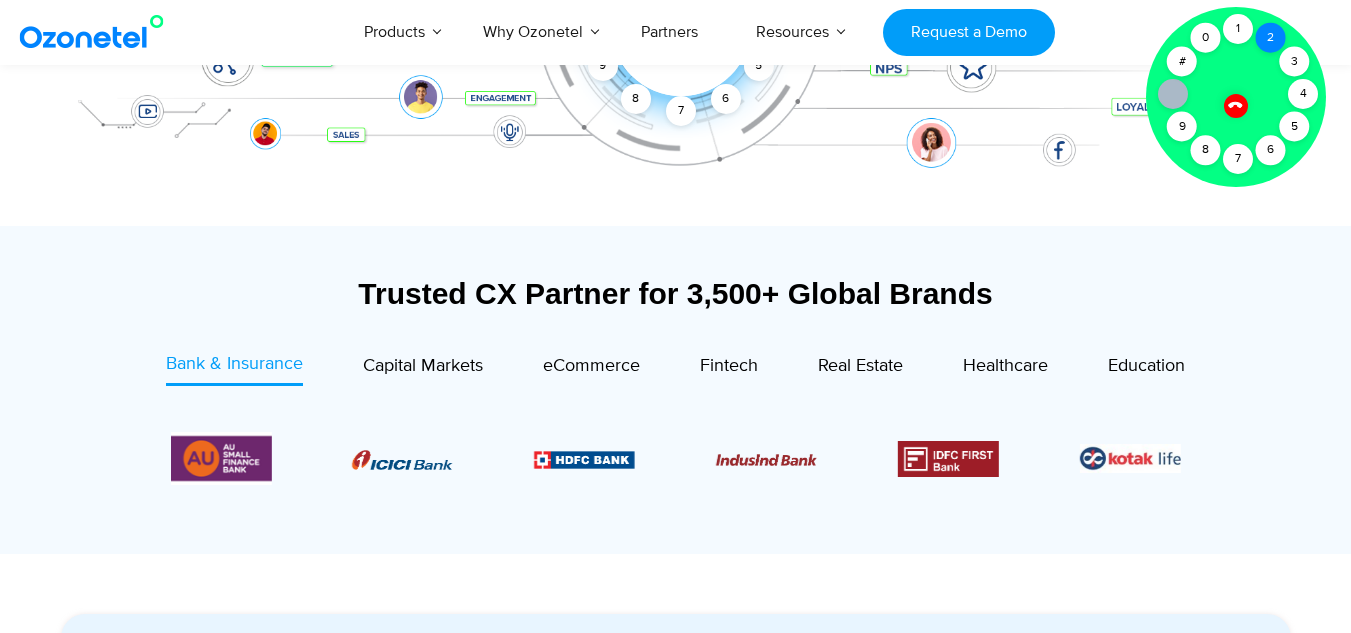 click on "2" at bounding box center (1271, 38) 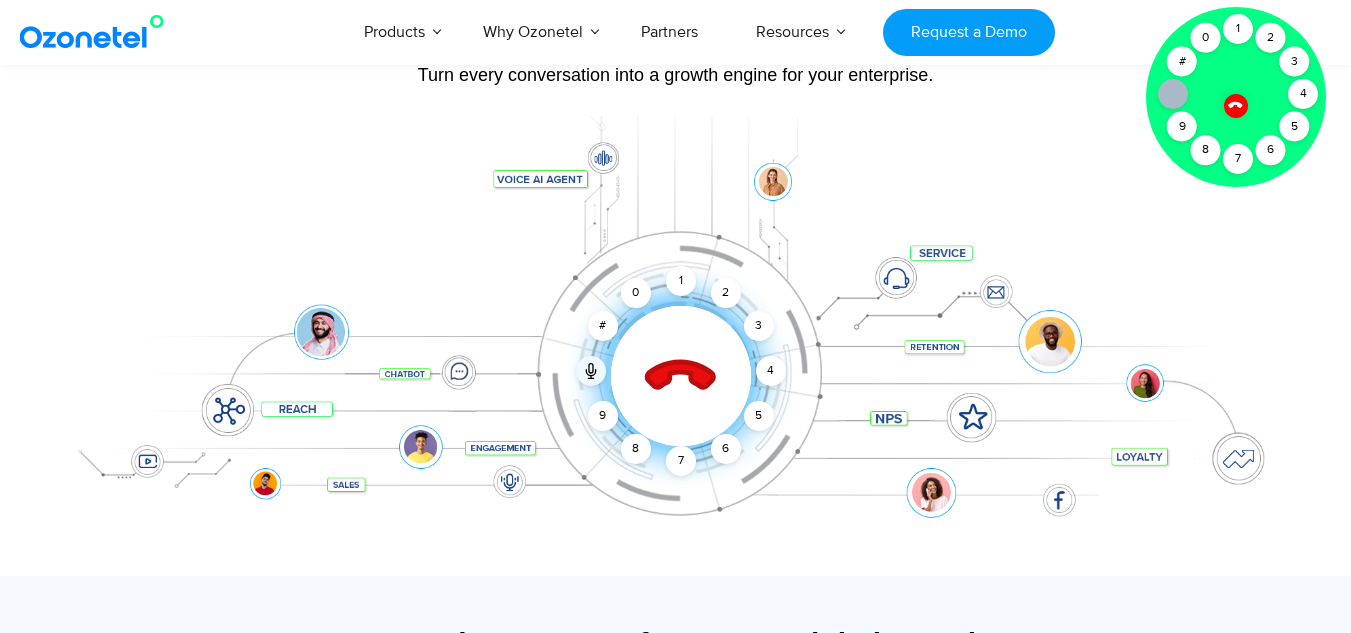 scroll, scrollTop: 207, scrollLeft: 0, axis: vertical 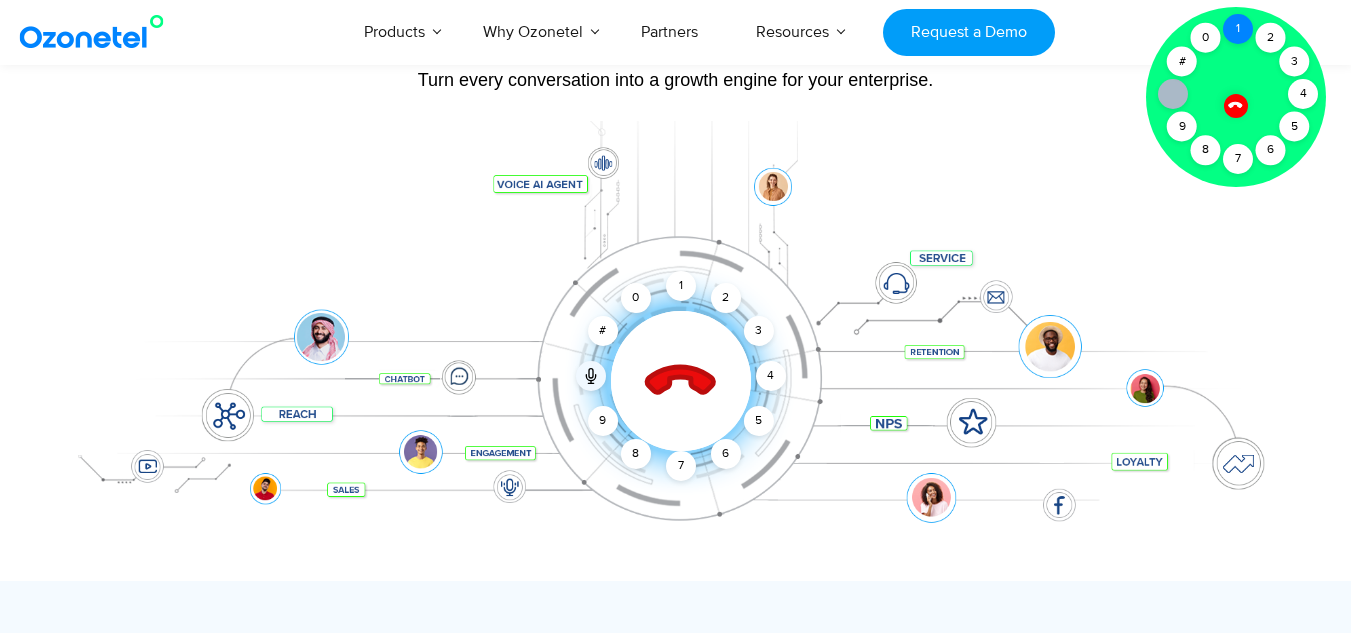 click on "1" at bounding box center [1238, 29] 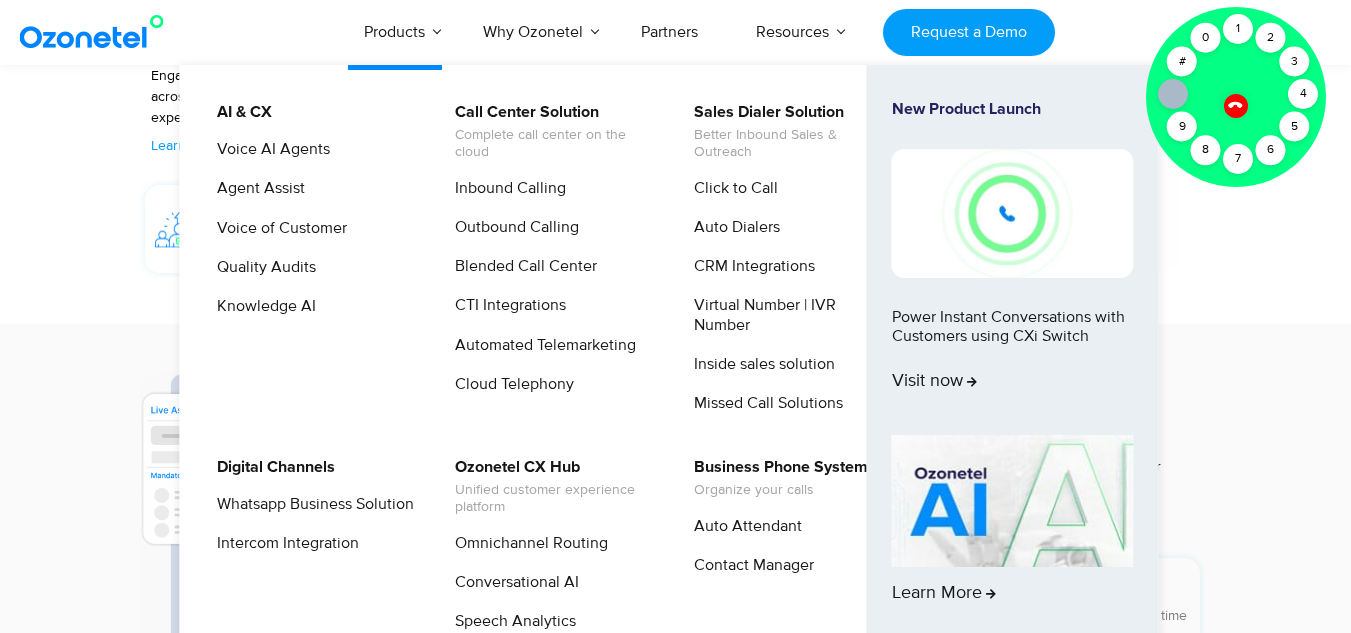 scroll, scrollTop: 2377, scrollLeft: 0, axis: vertical 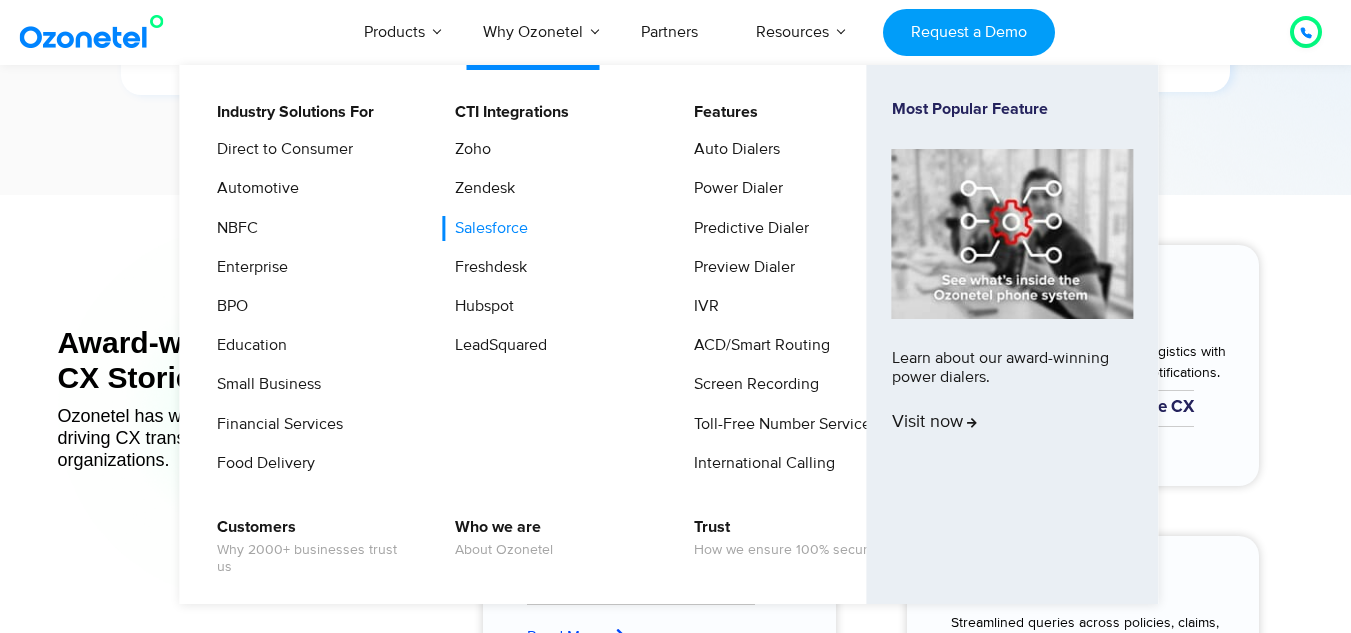 click on "Salesforce" at bounding box center [486, 228] 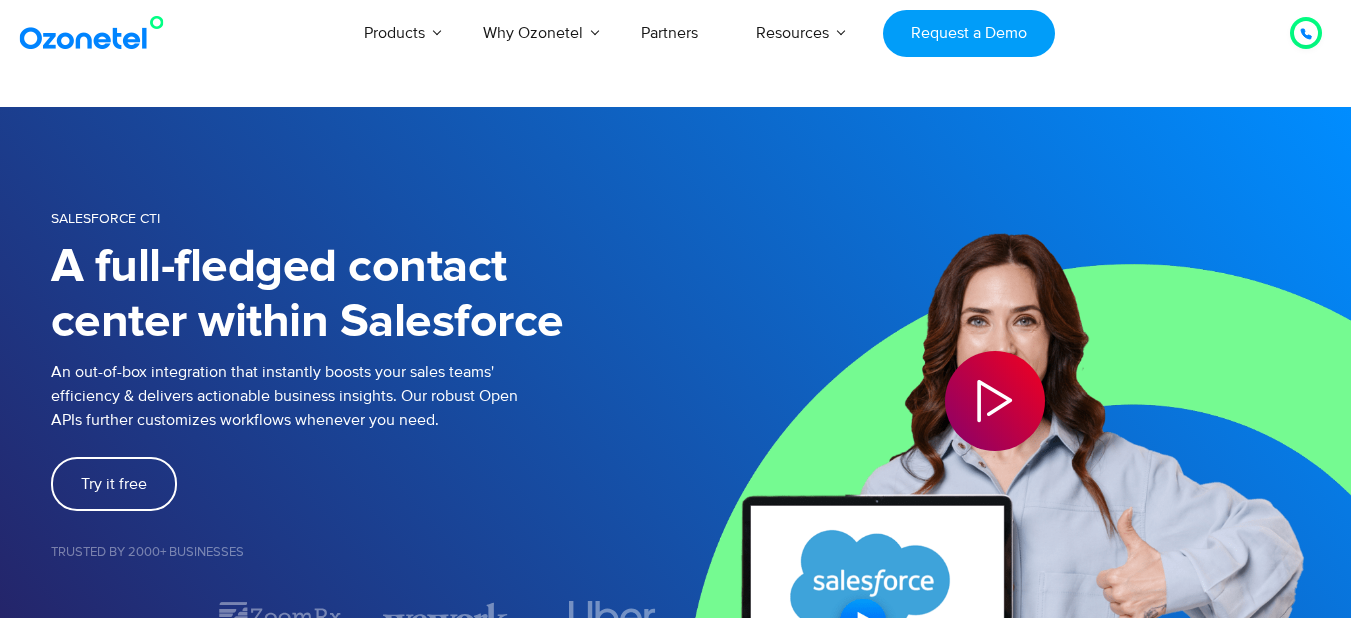 scroll, scrollTop: 0, scrollLeft: 0, axis: both 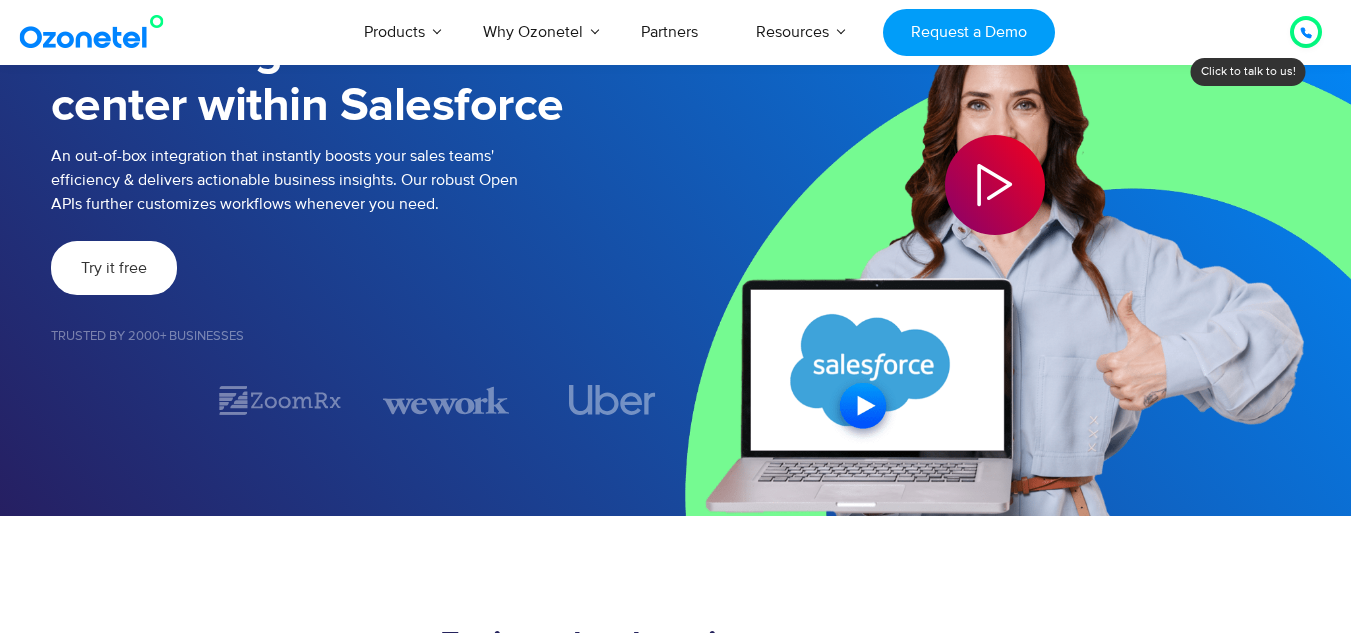 click on "Try it free" at bounding box center (114, 268) 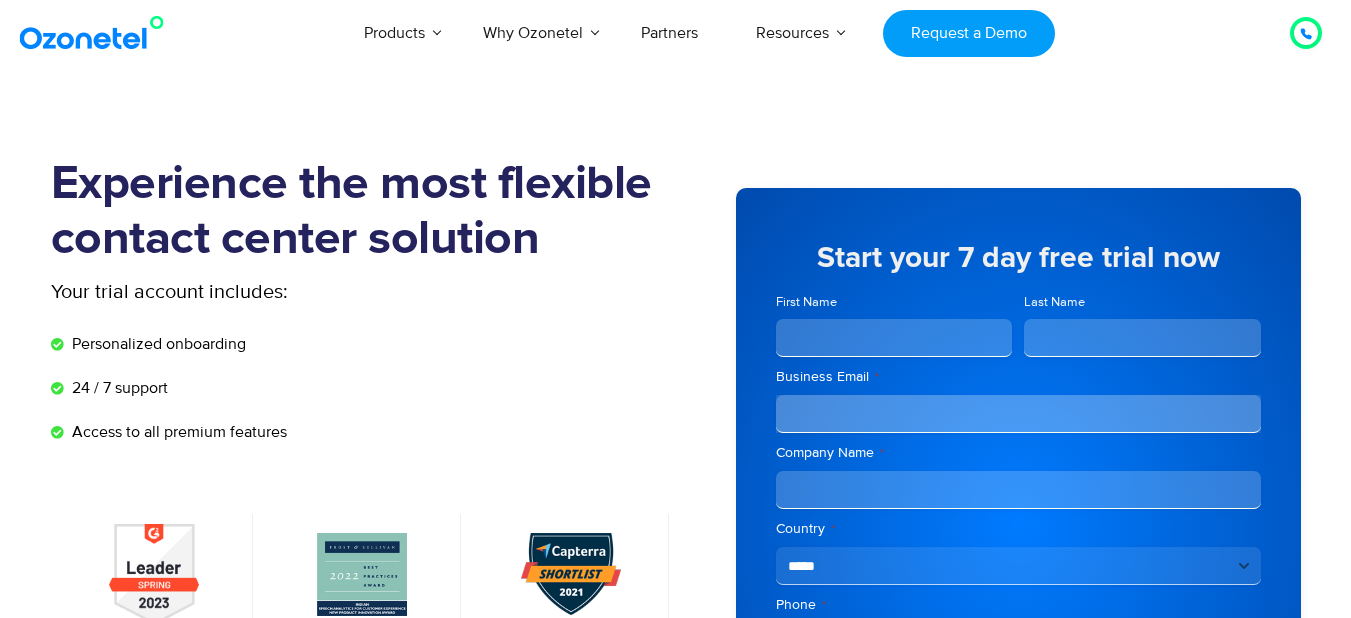 scroll, scrollTop: 0, scrollLeft: 0, axis: both 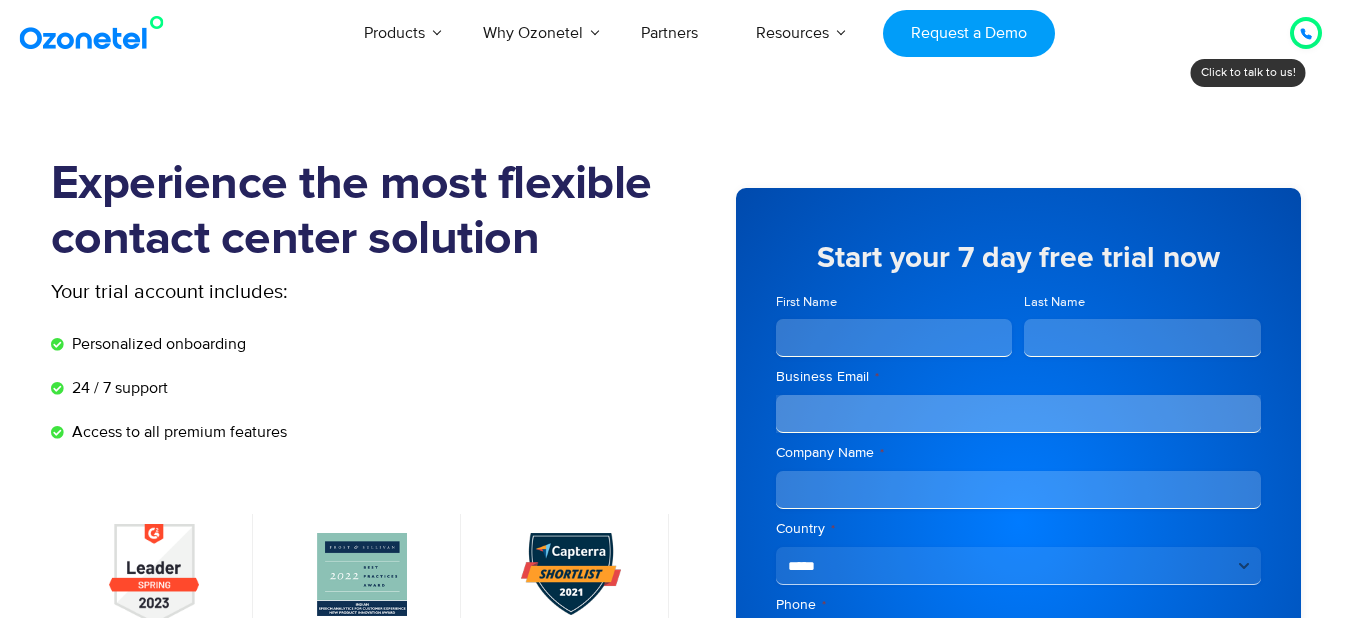 click on "First Name" at bounding box center (894, 338) 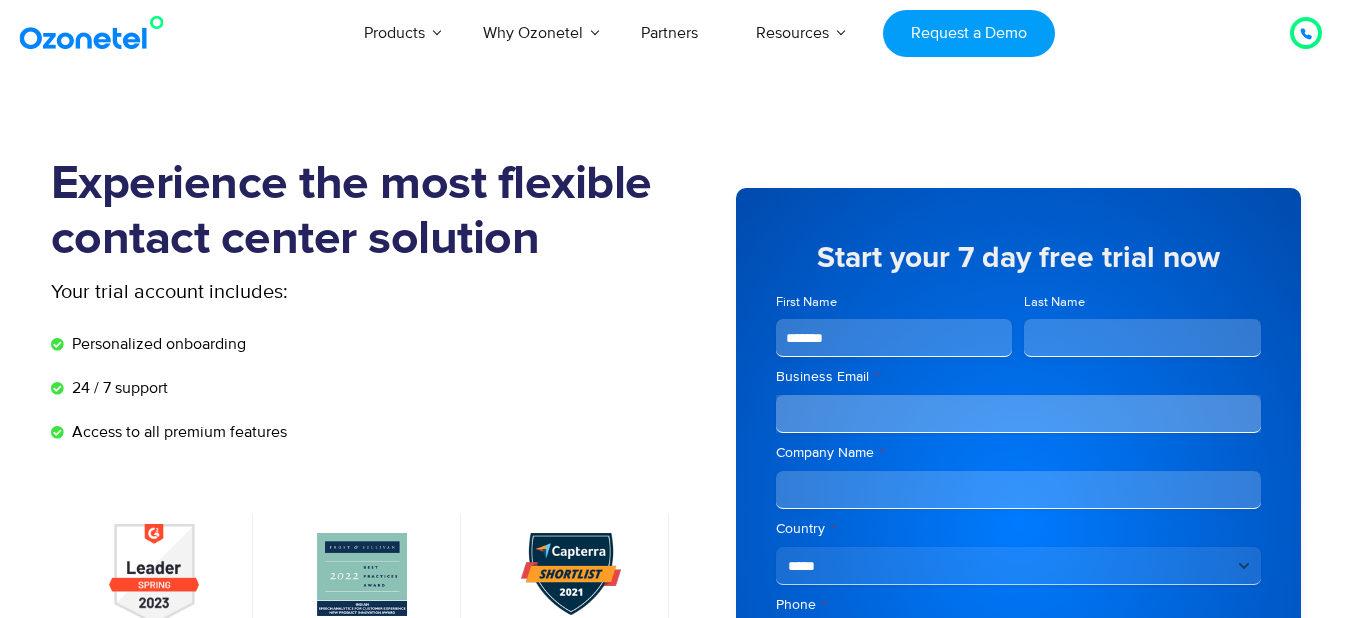 type on "*******" 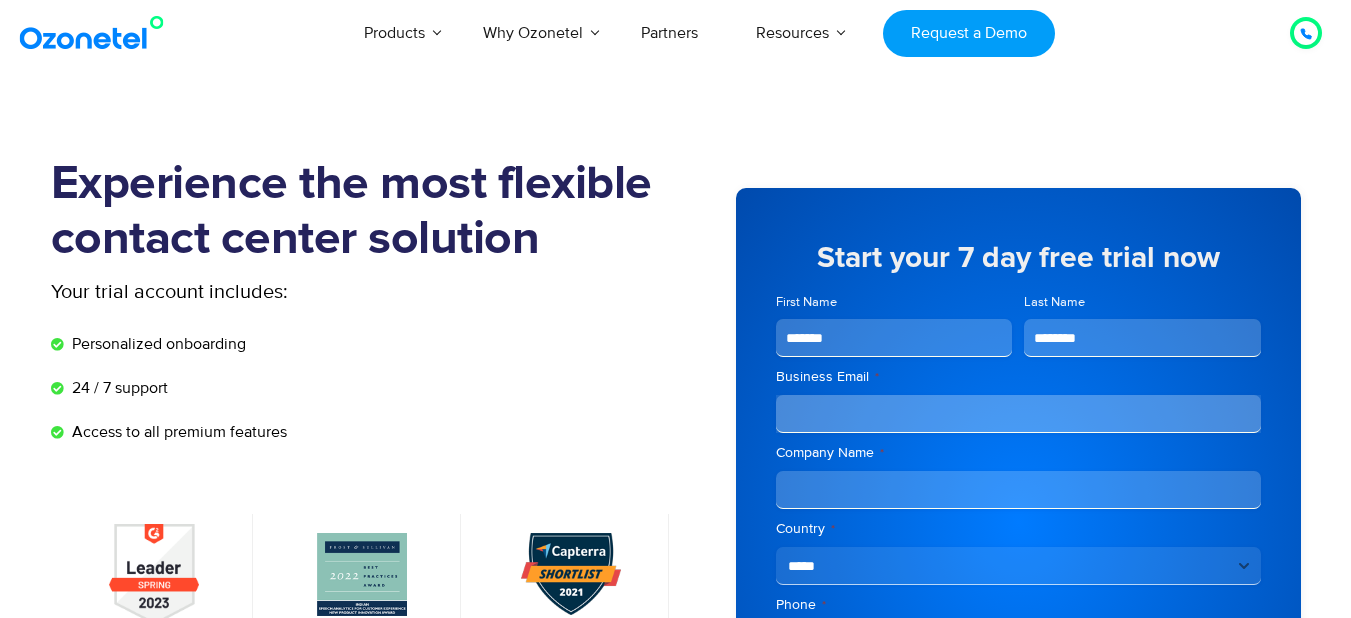 type on "********" 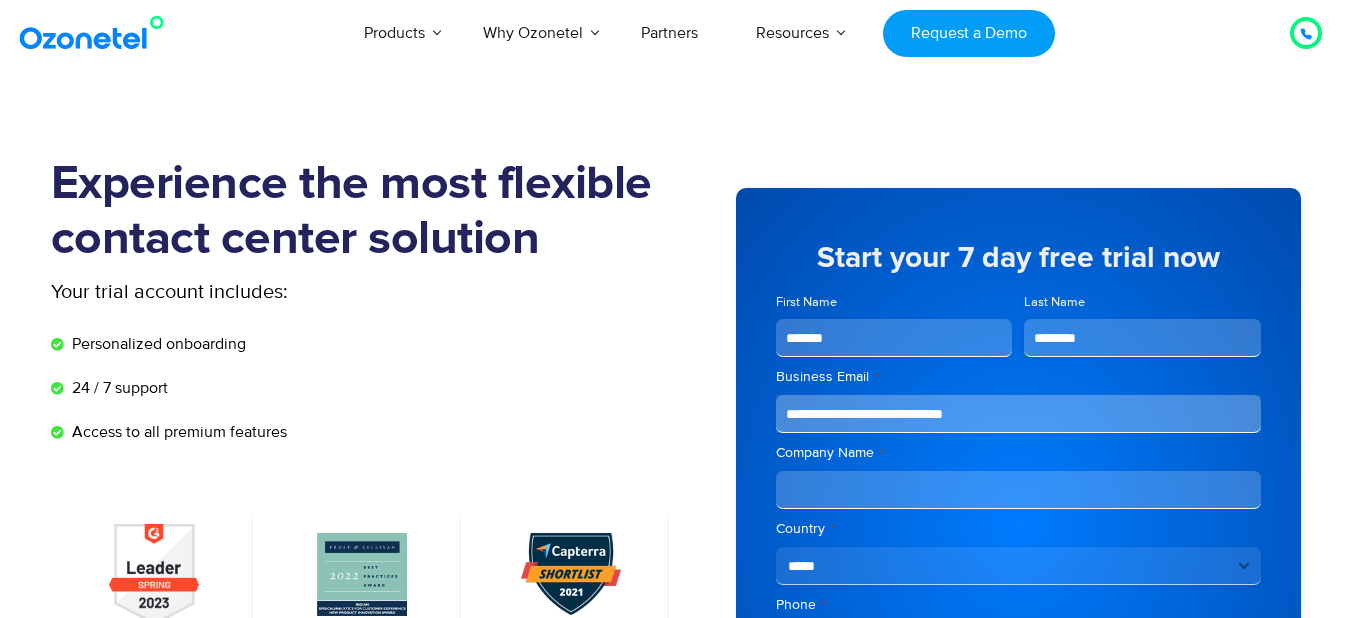 type on "**********" 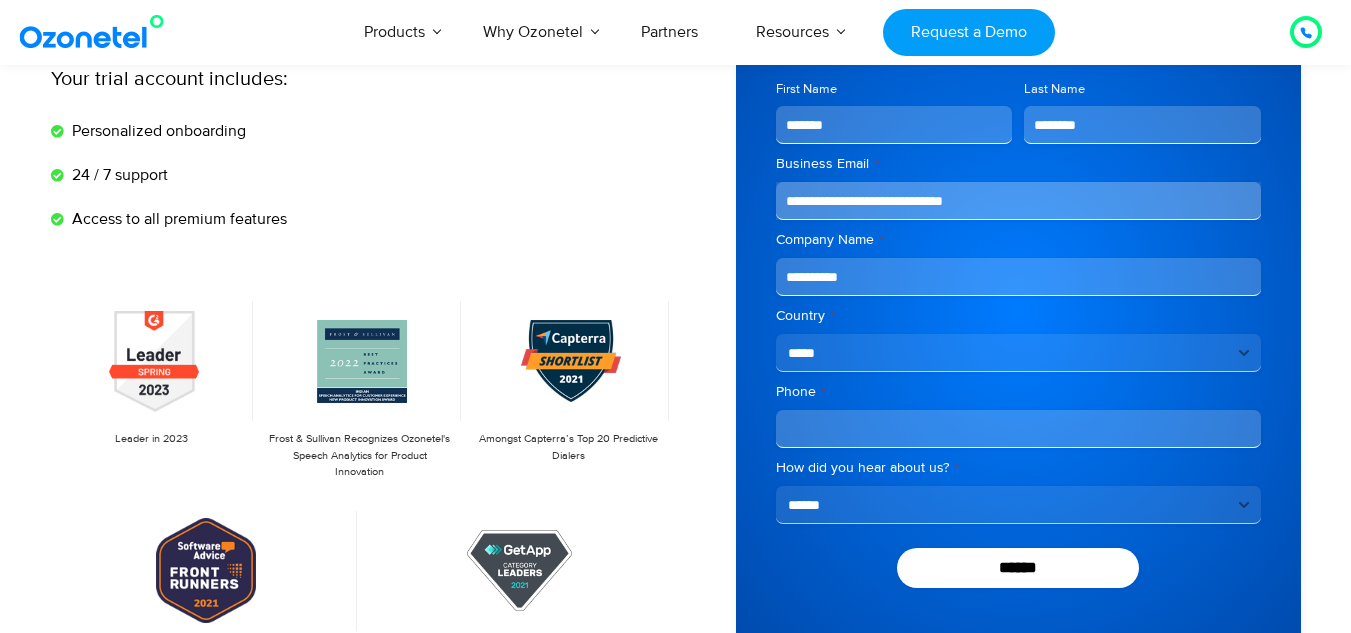 scroll, scrollTop: 214, scrollLeft: 0, axis: vertical 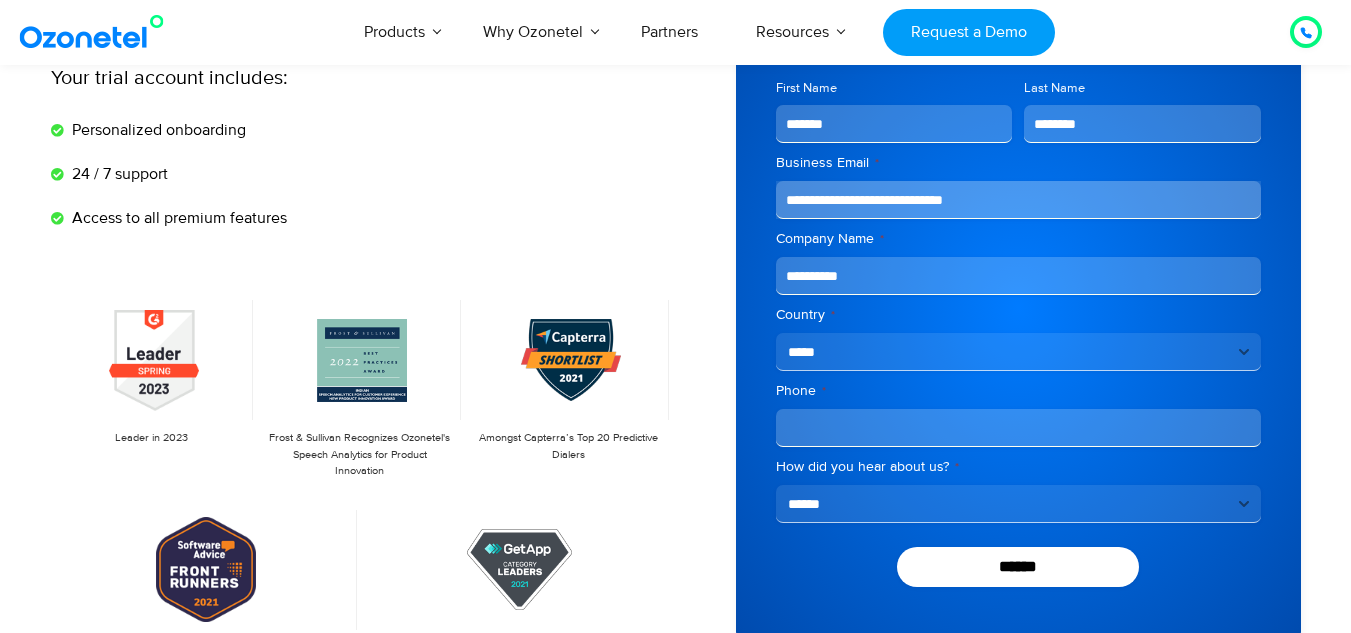 type on "**********" 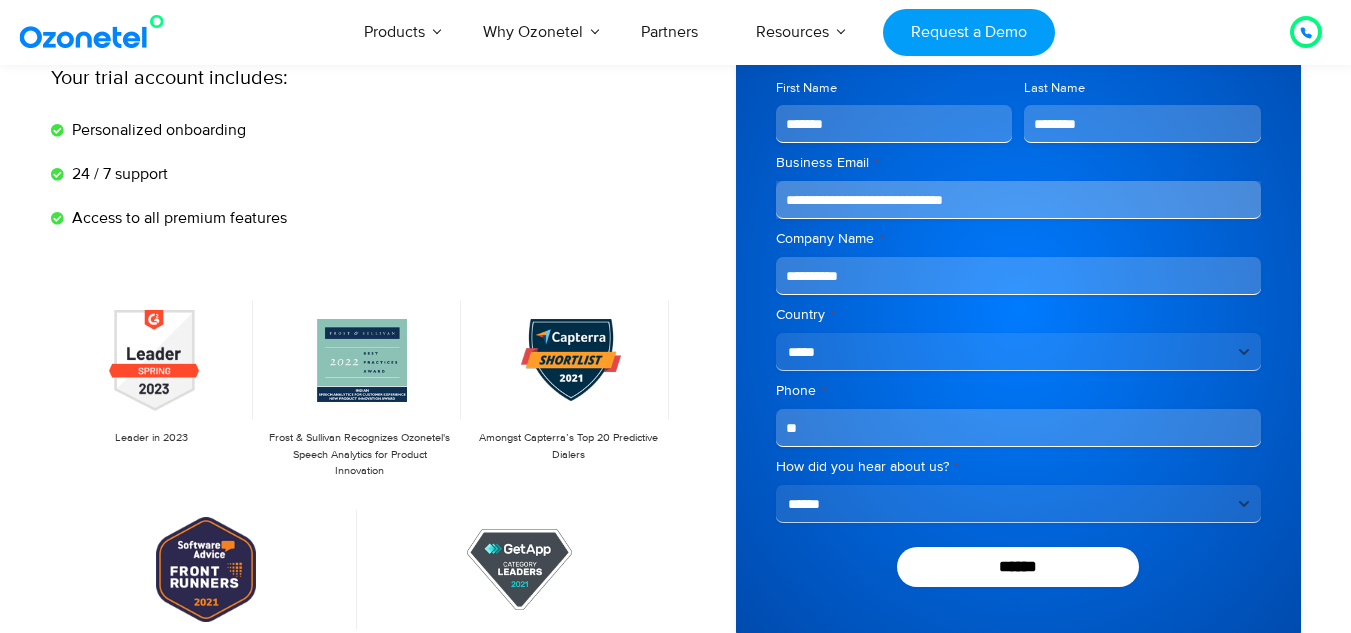 type on "*" 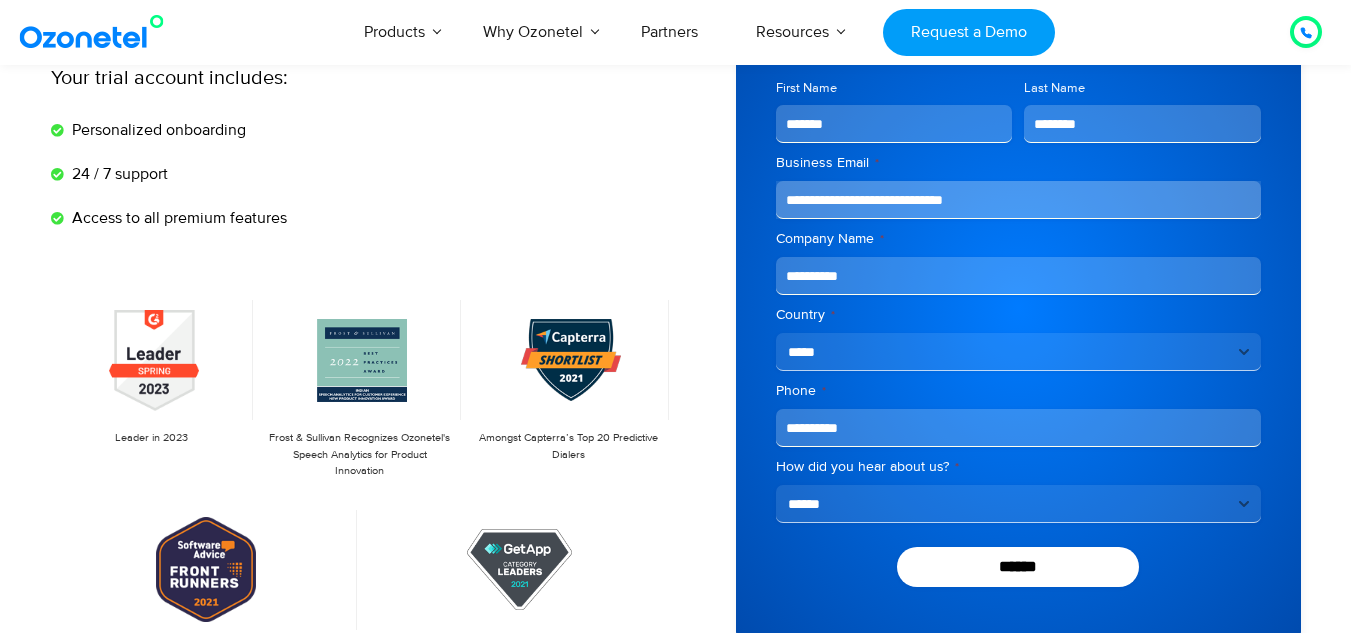 type on "**********" 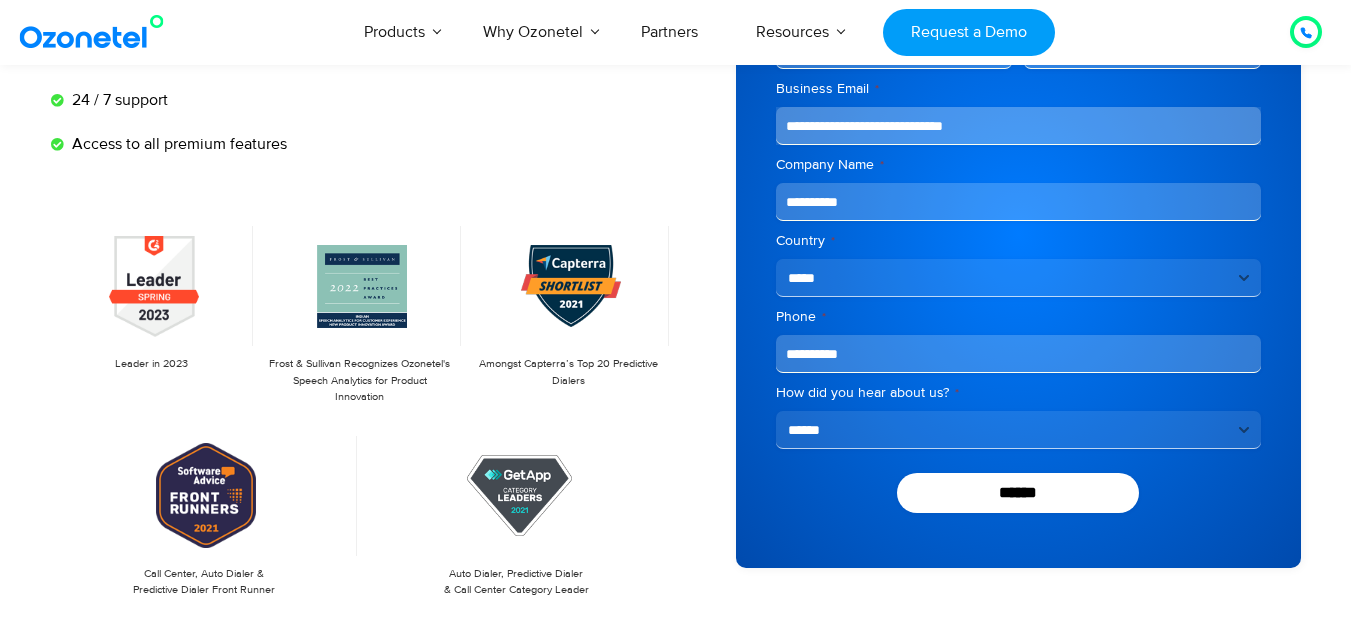 scroll, scrollTop: 289, scrollLeft: 0, axis: vertical 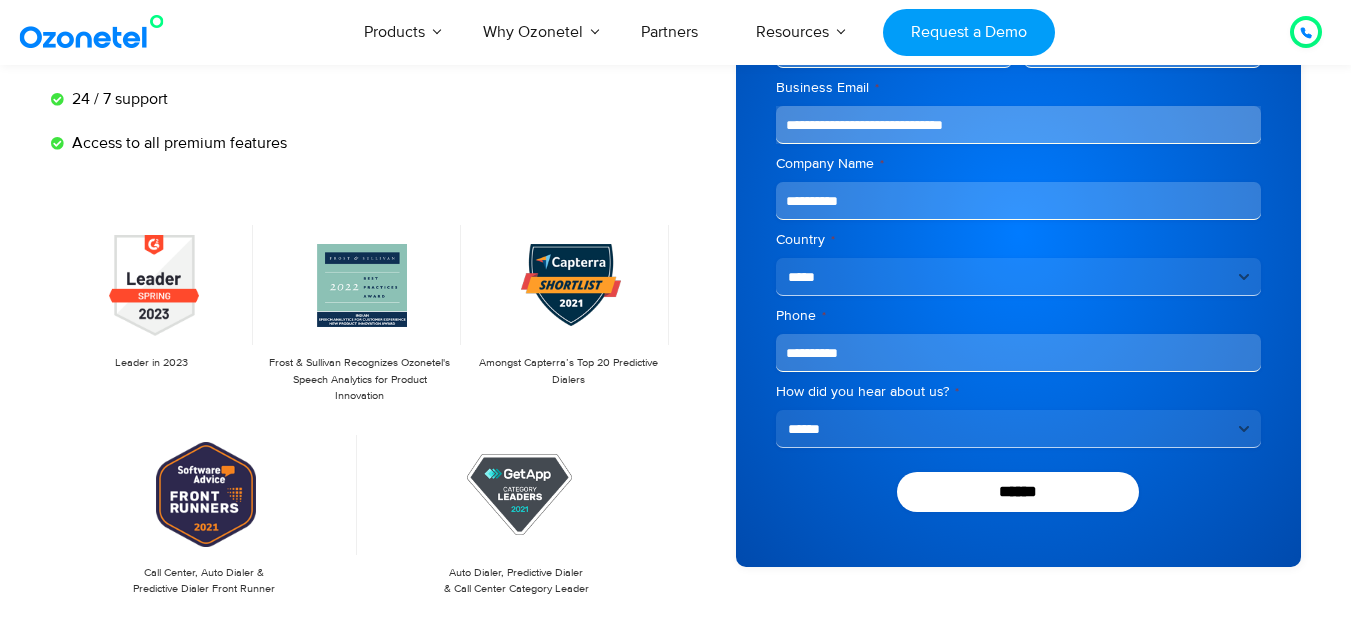 click on "**********" at bounding box center [1018, 429] 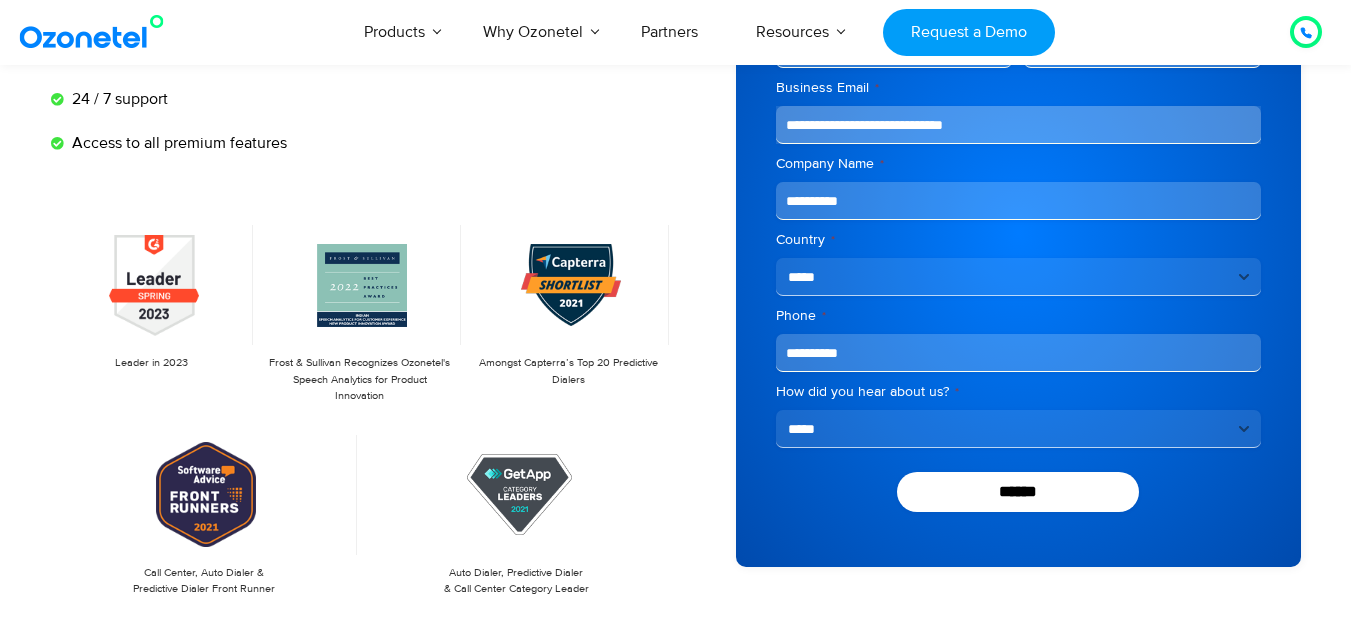 click on "**********" at bounding box center (1018, 429) 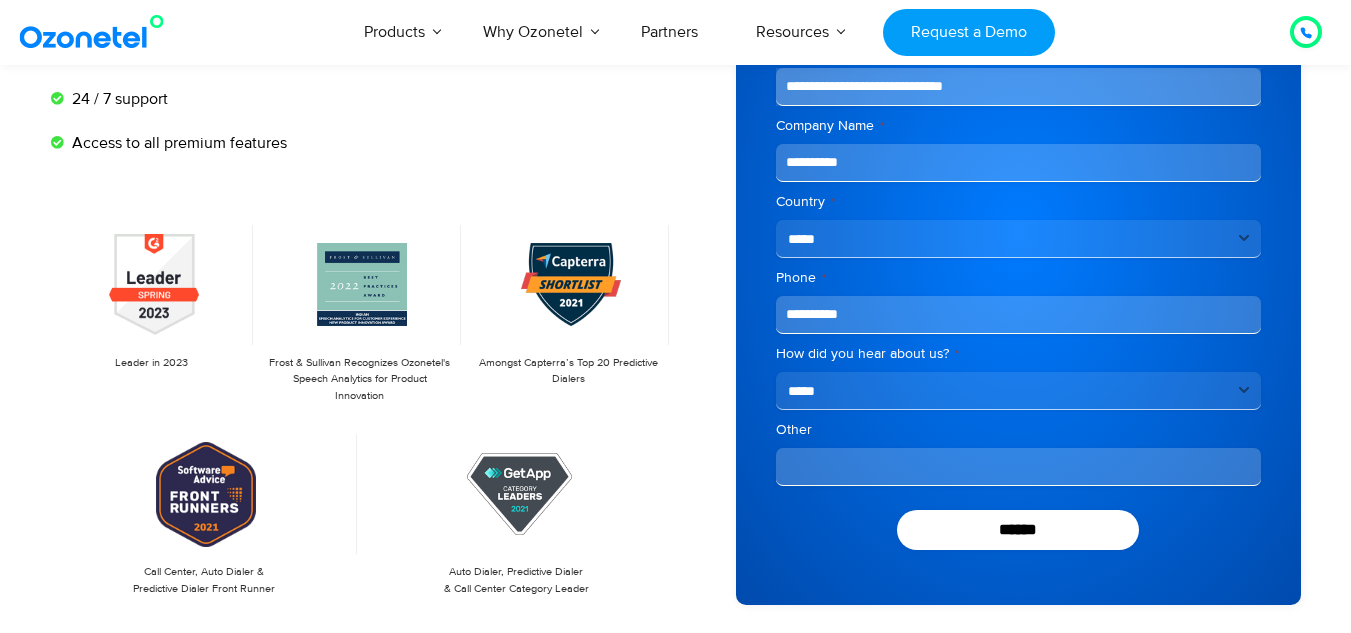 click on "Other" at bounding box center [1018, 467] 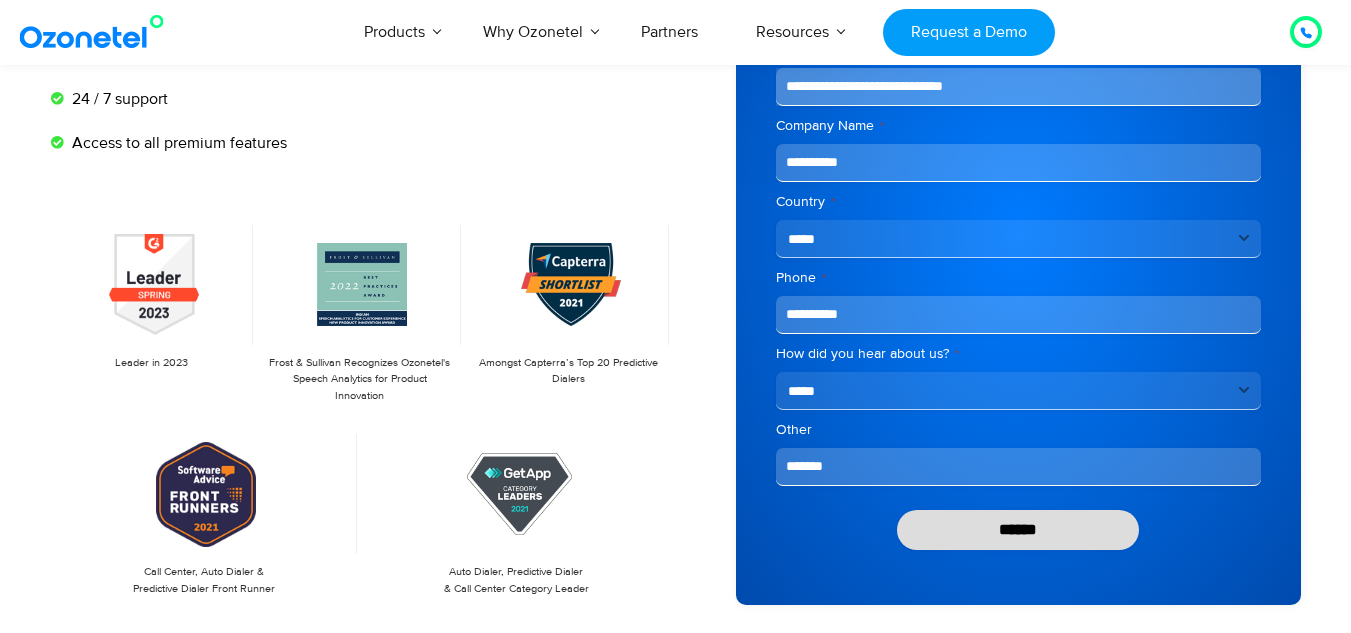 type on "*******" 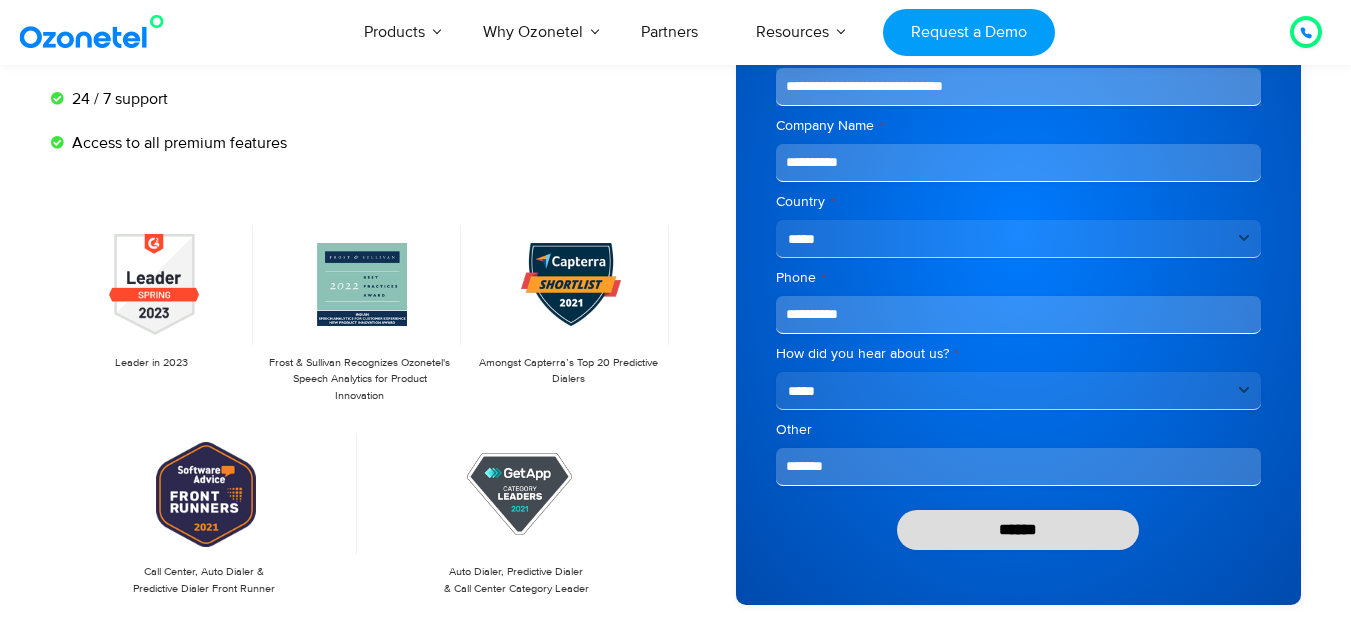 click on "******" at bounding box center [1018, 530] 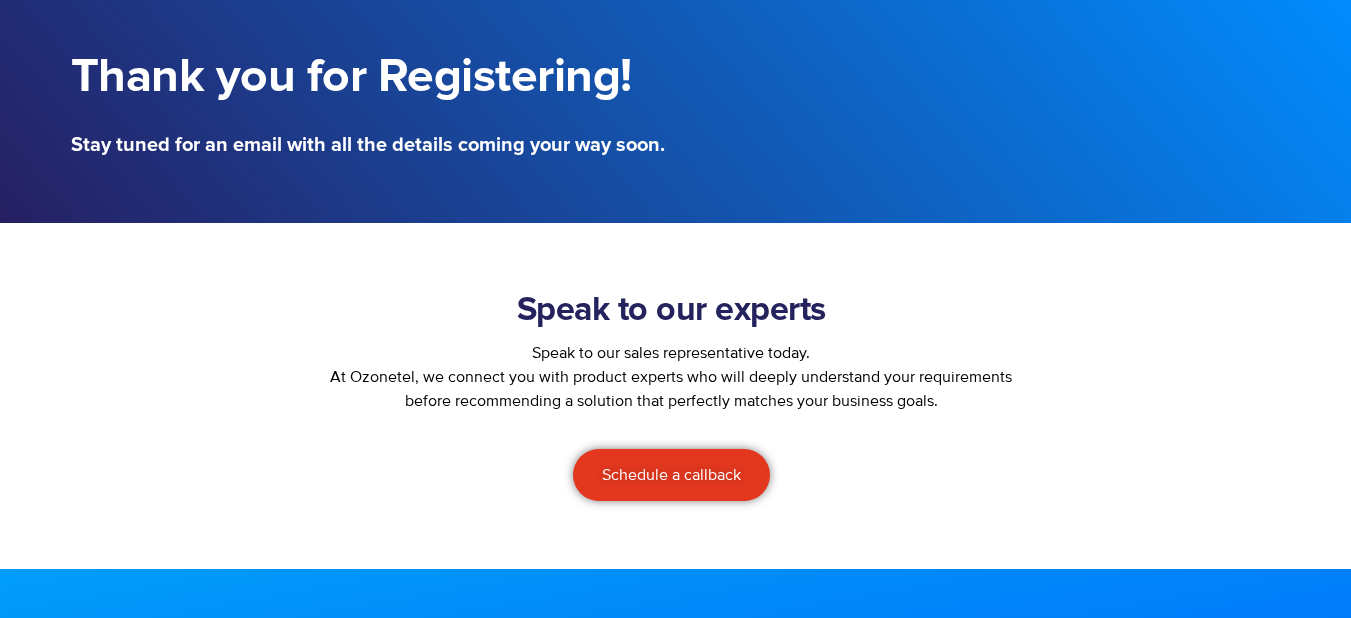 scroll, scrollTop: 0, scrollLeft: 0, axis: both 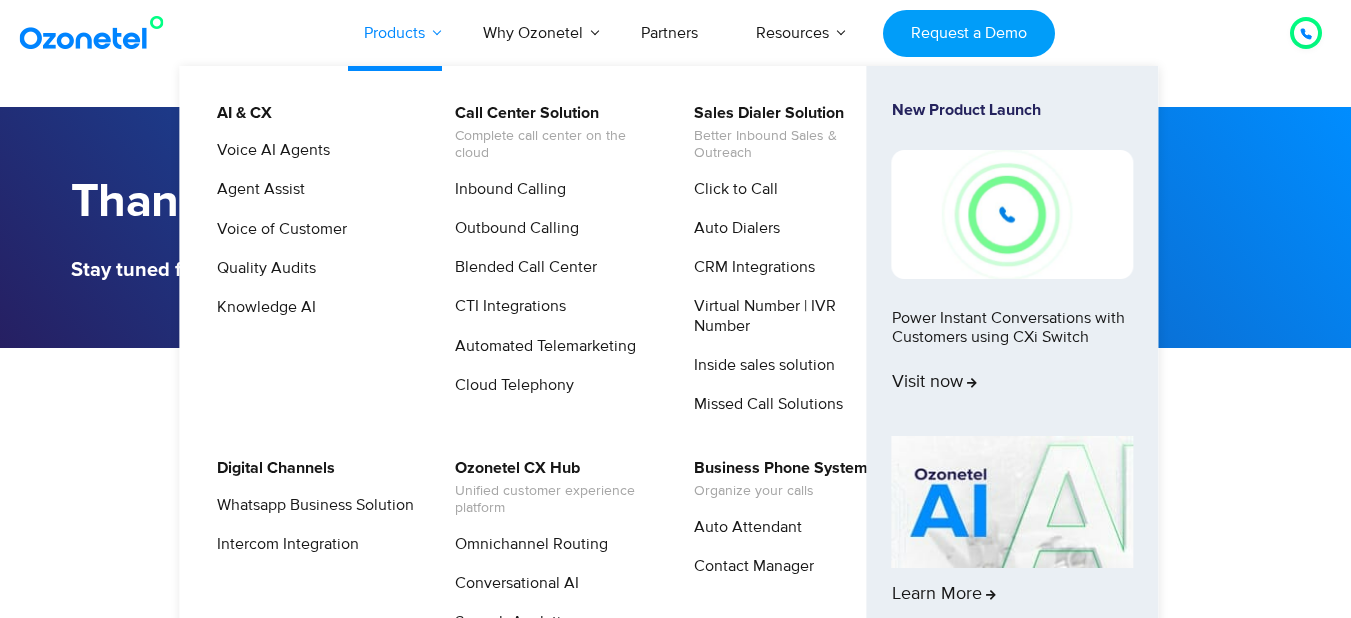 click on "Products" at bounding box center (394, 33) 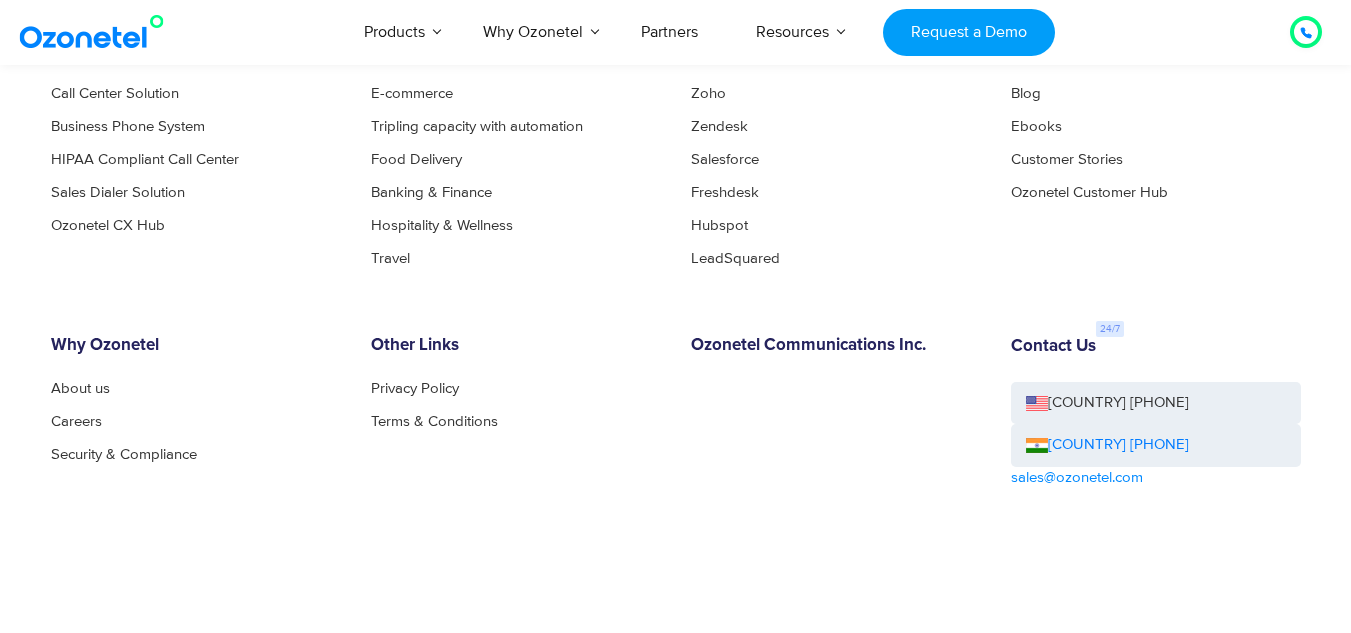 scroll, scrollTop: 1213, scrollLeft: 0, axis: vertical 